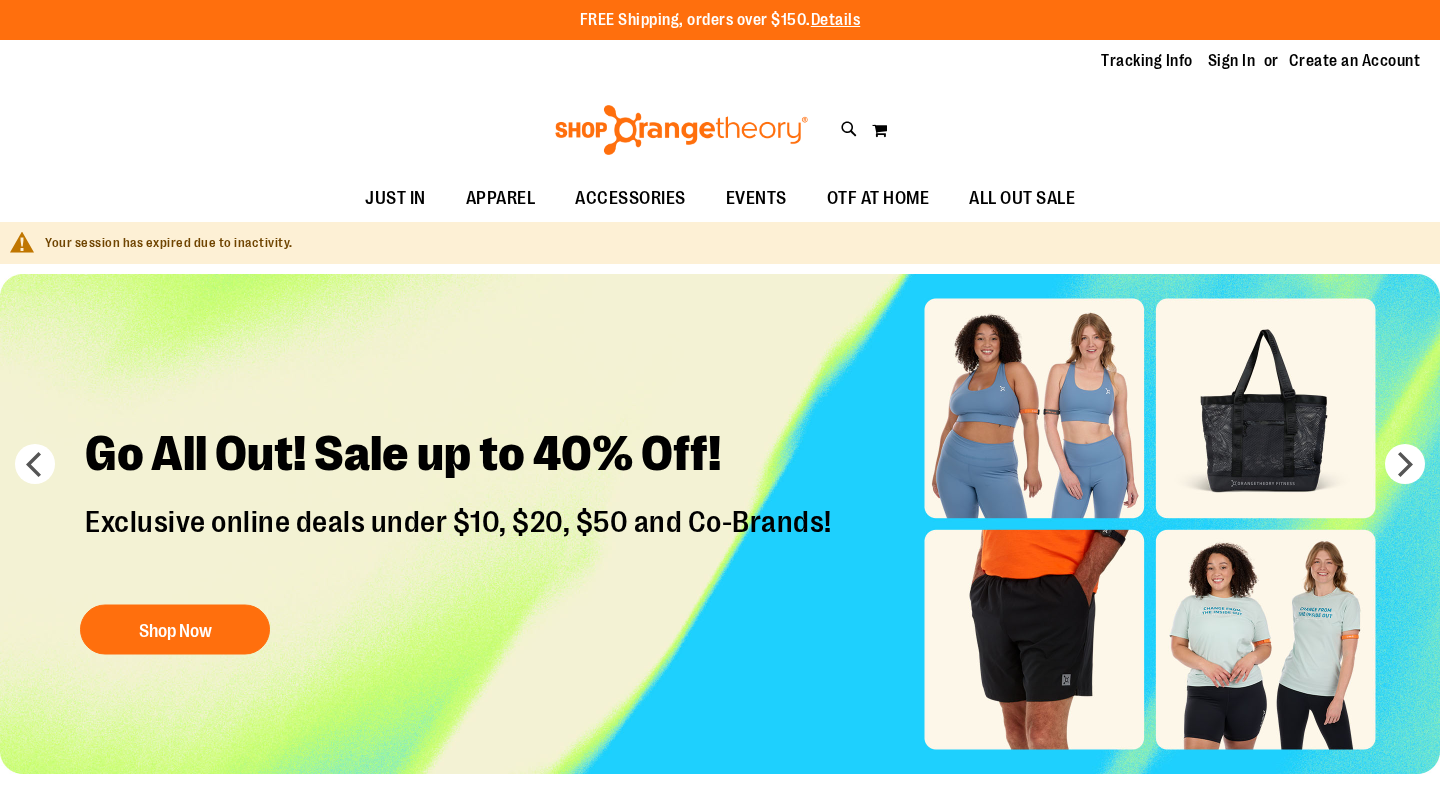 scroll, scrollTop: 0, scrollLeft: 0, axis: both 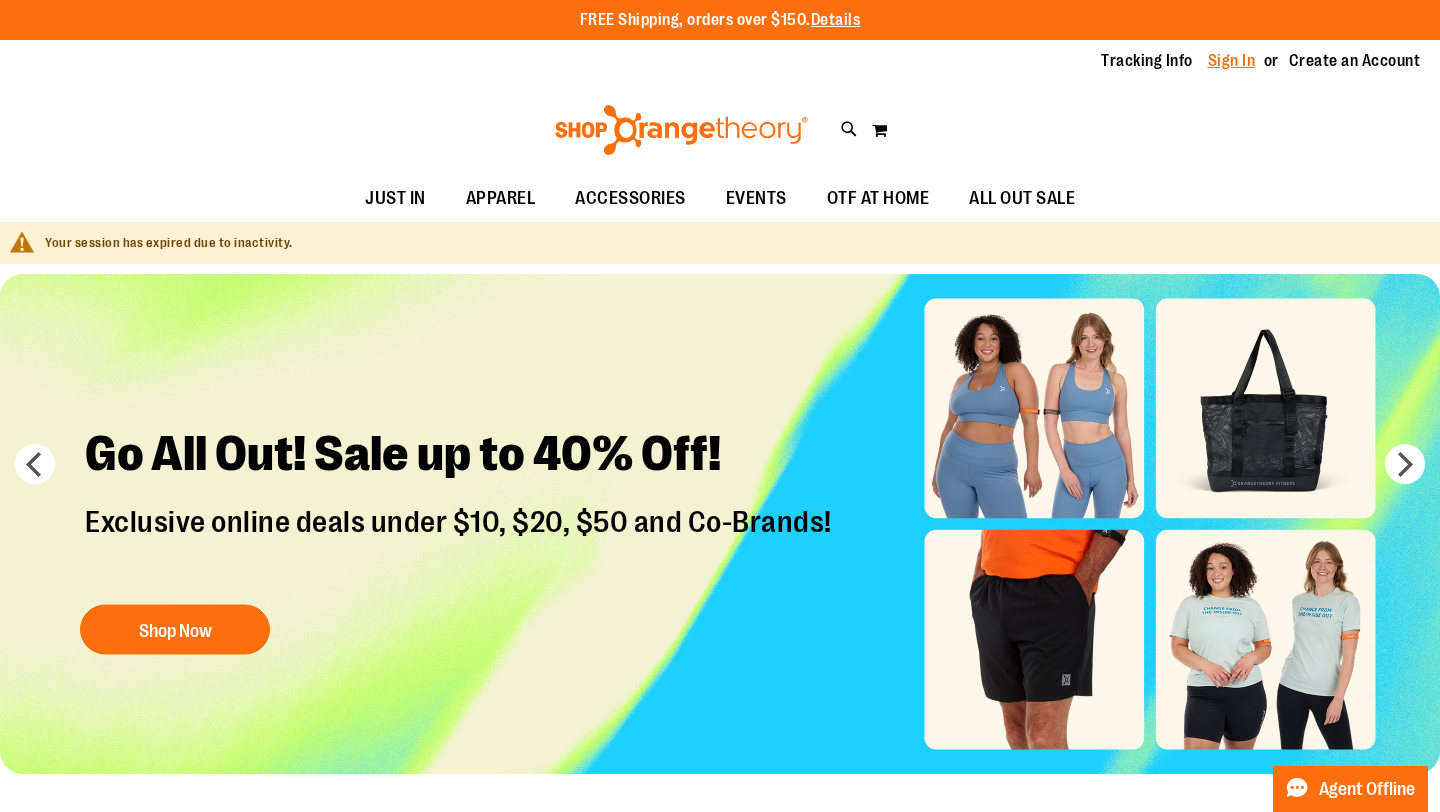 type on "**********" 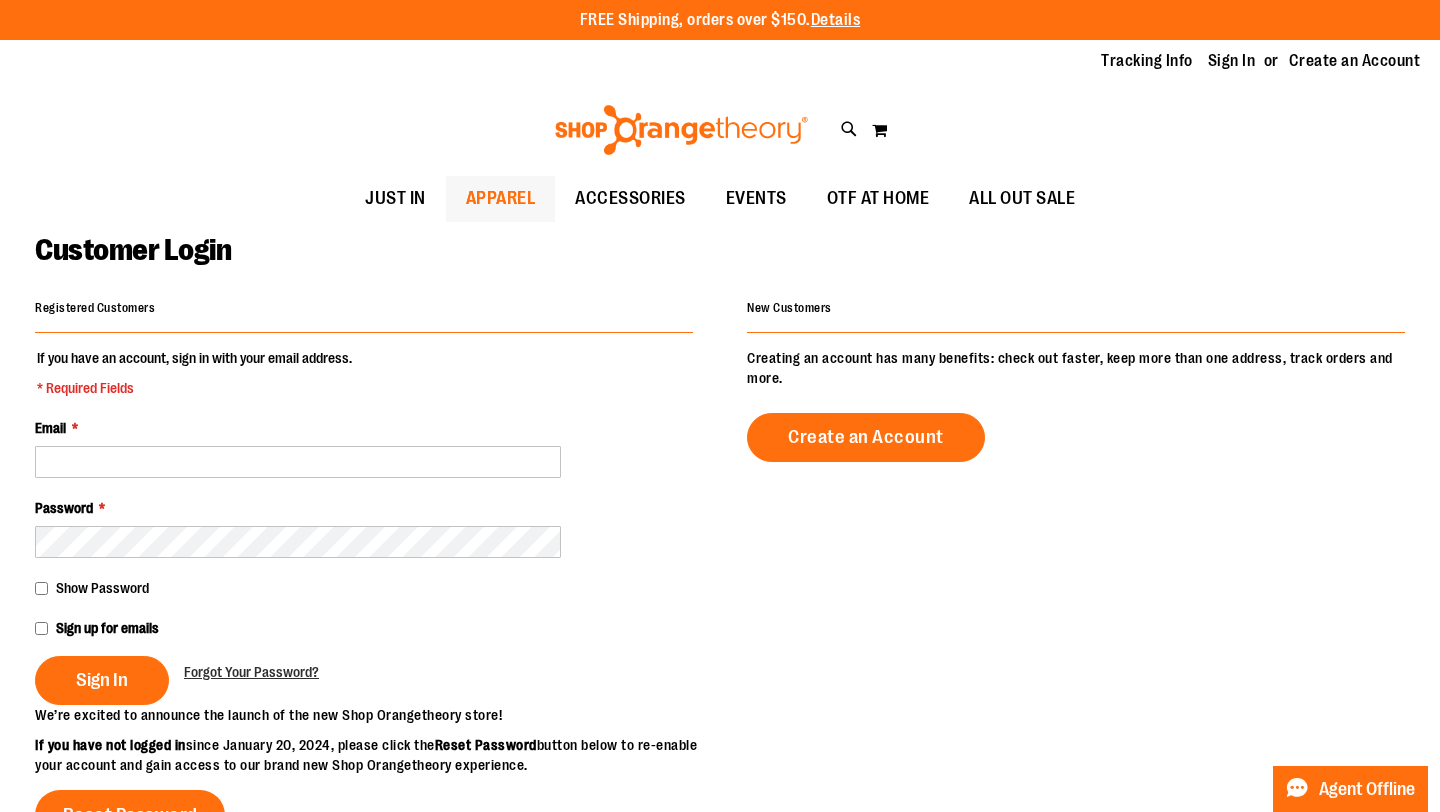 scroll, scrollTop: 0, scrollLeft: 0, axis: both 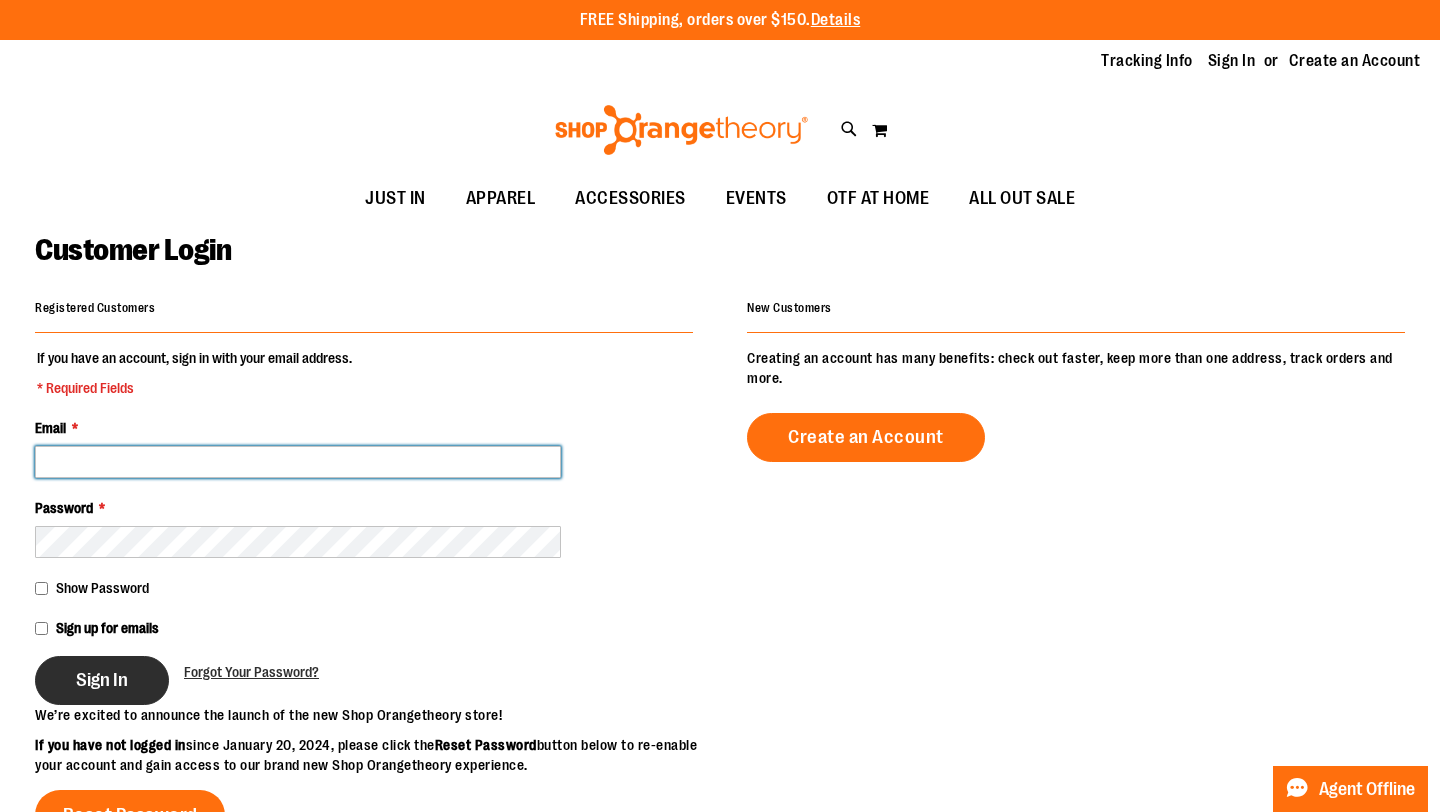 type on "**********" 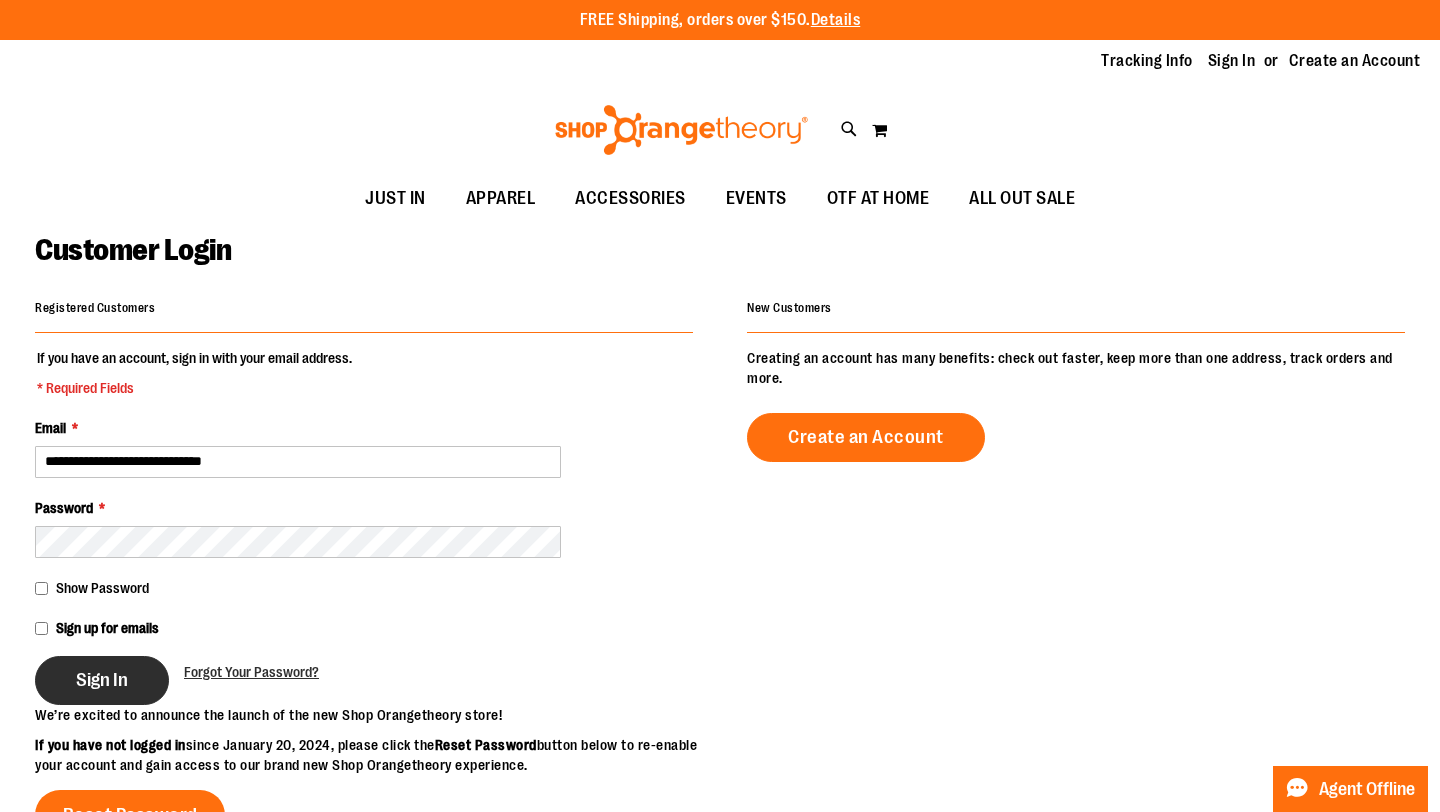 type on "**********" 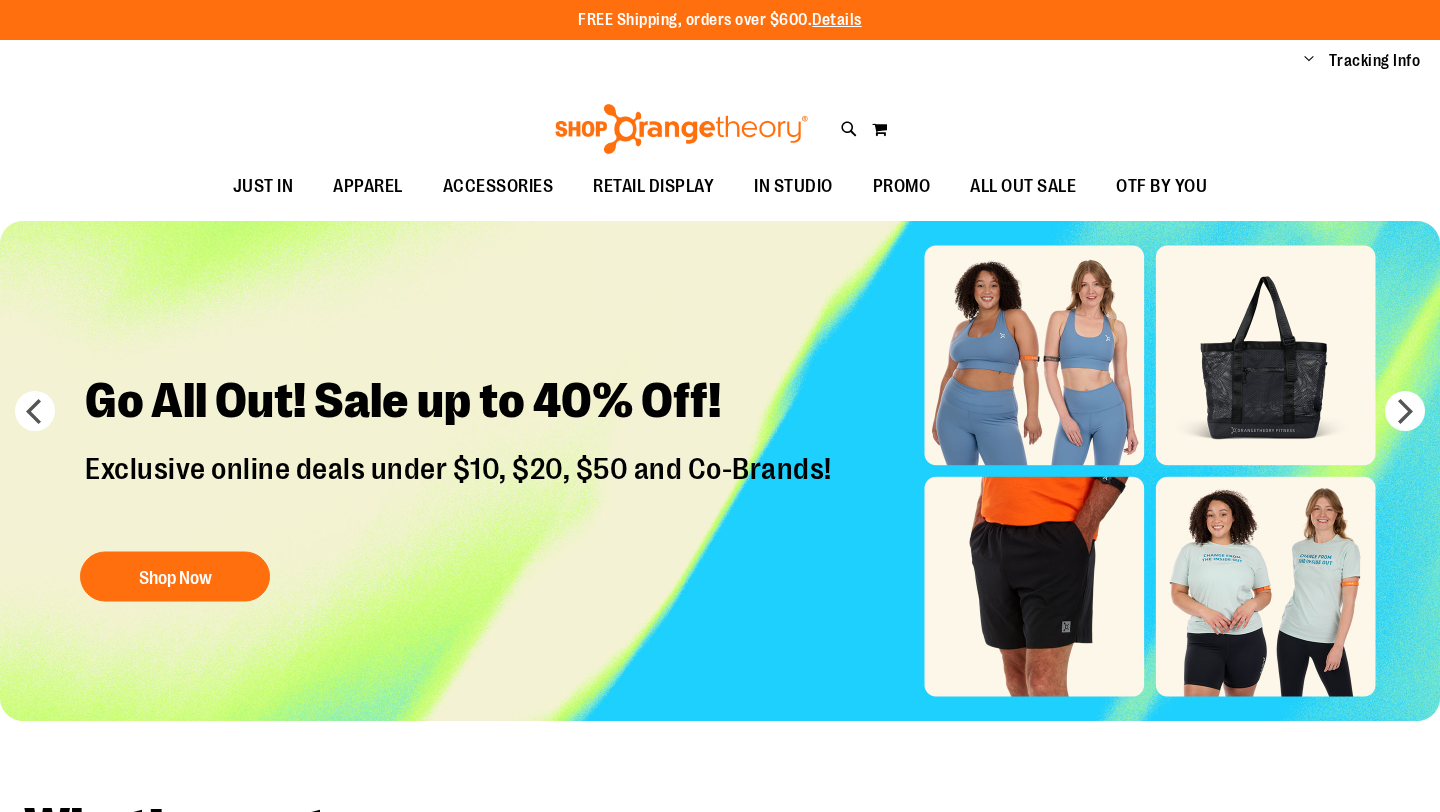 scroll, scrollTop: 0, scrollLeft: 0, axis: both 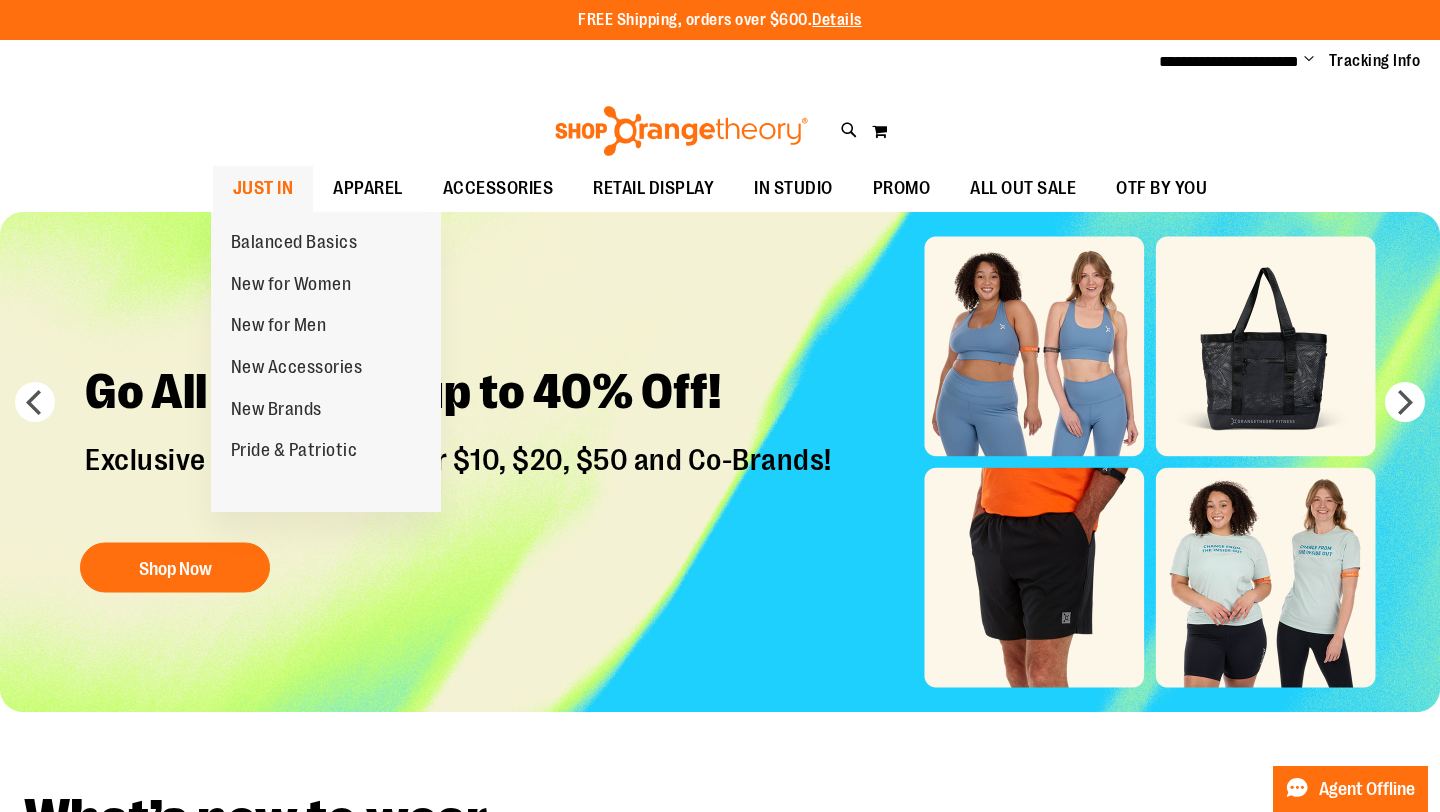type on "**********" 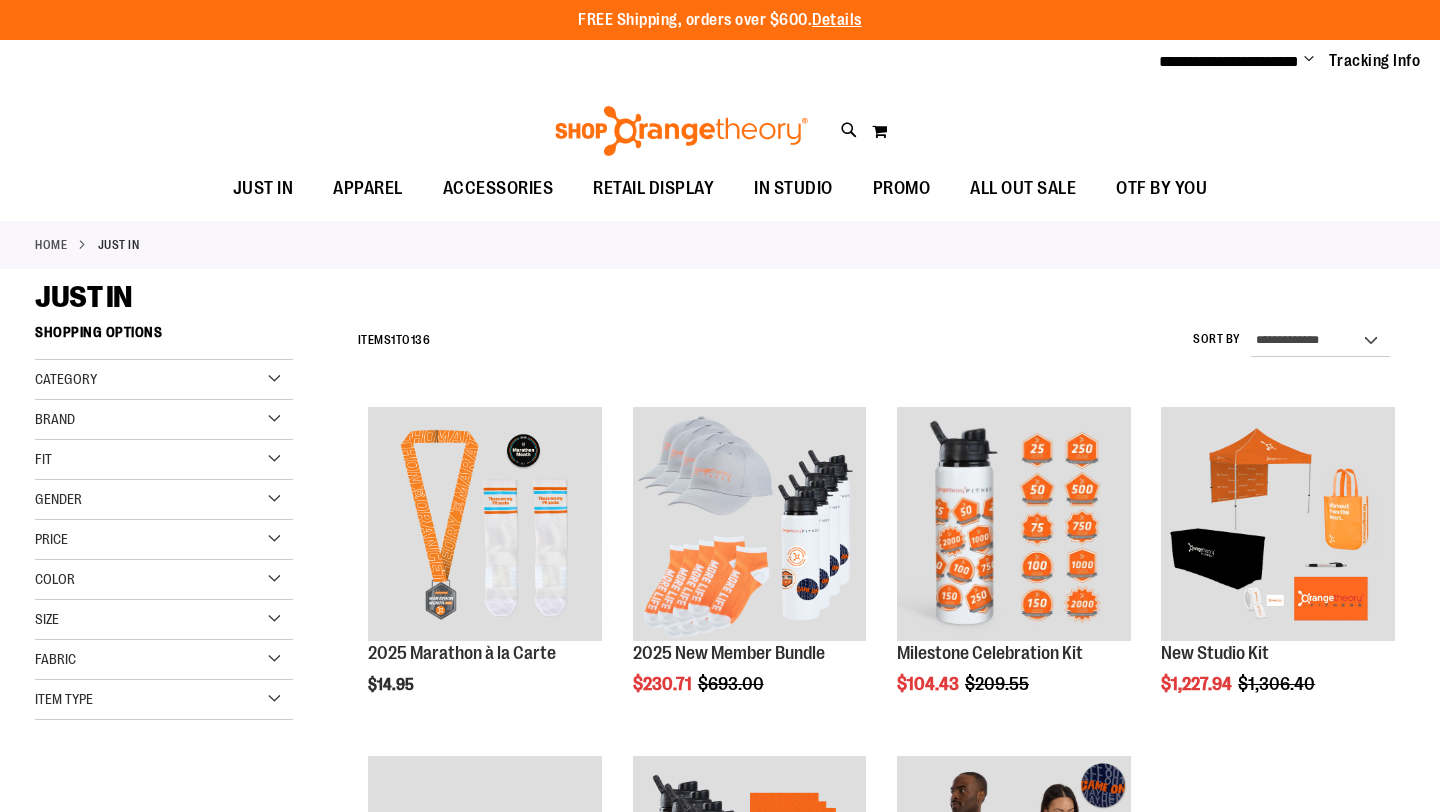 scroll, scrollTop: 0, scrollLeft: 0, axis: both 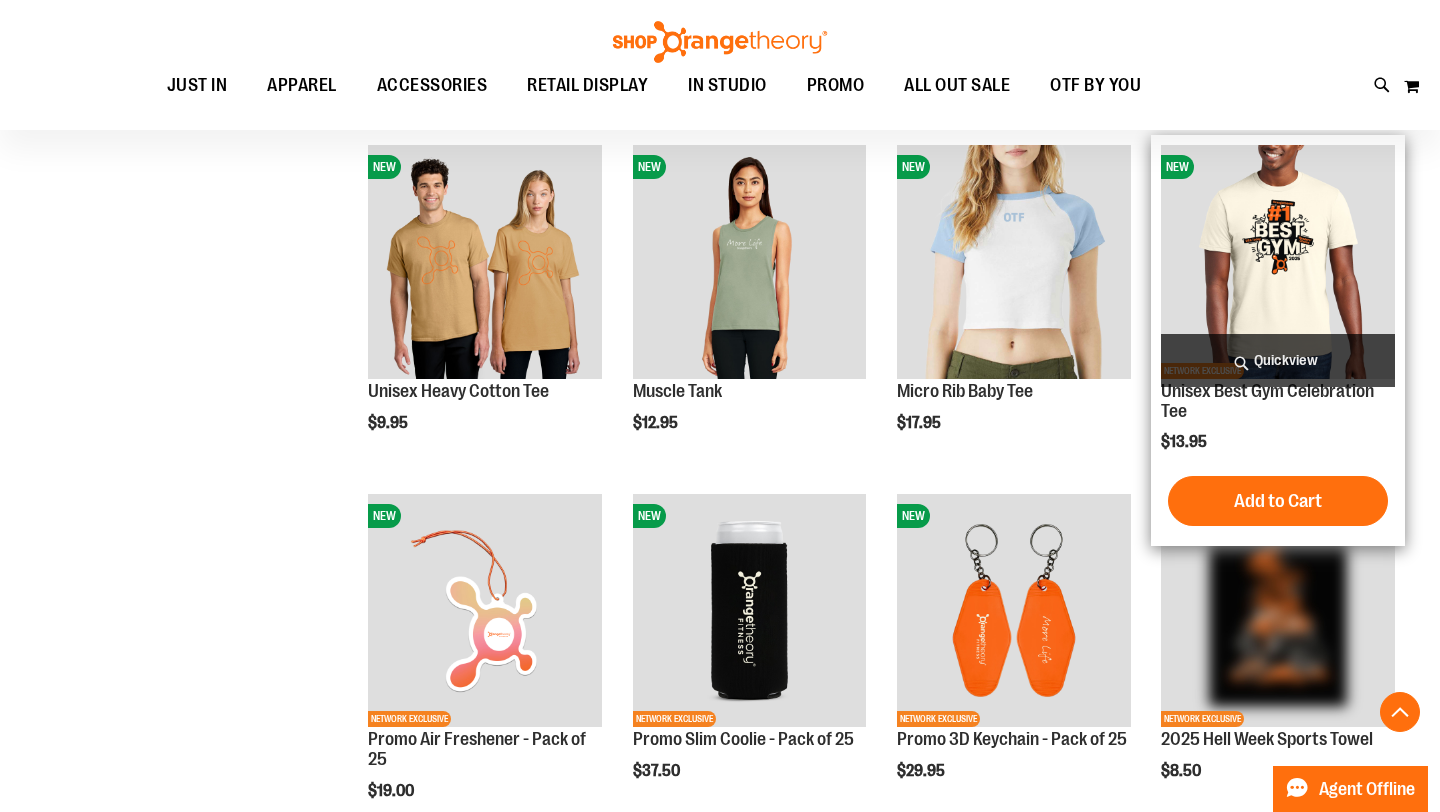 type on "**********" 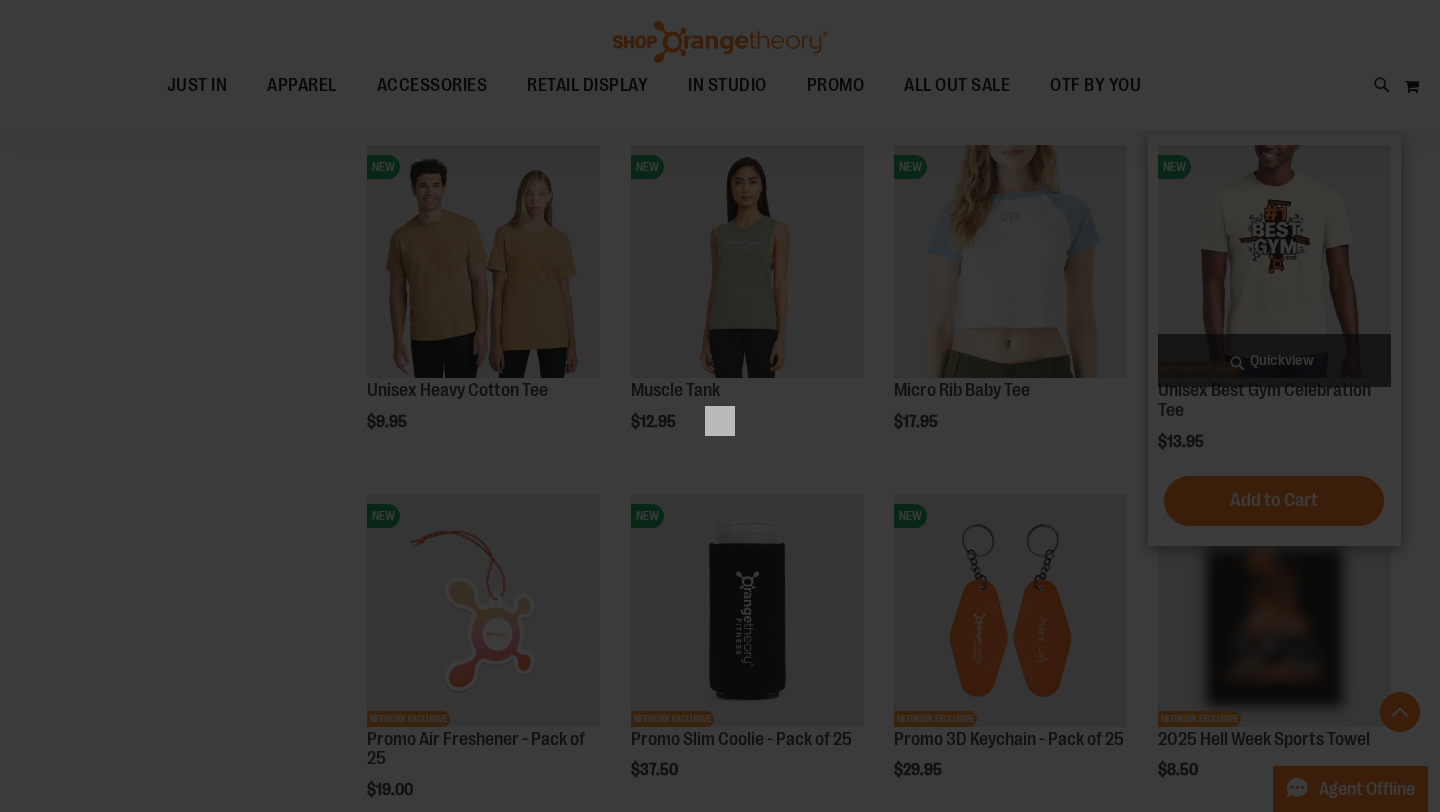 scroll, scrollTop: 0, scrollLeft: 0, axis: both 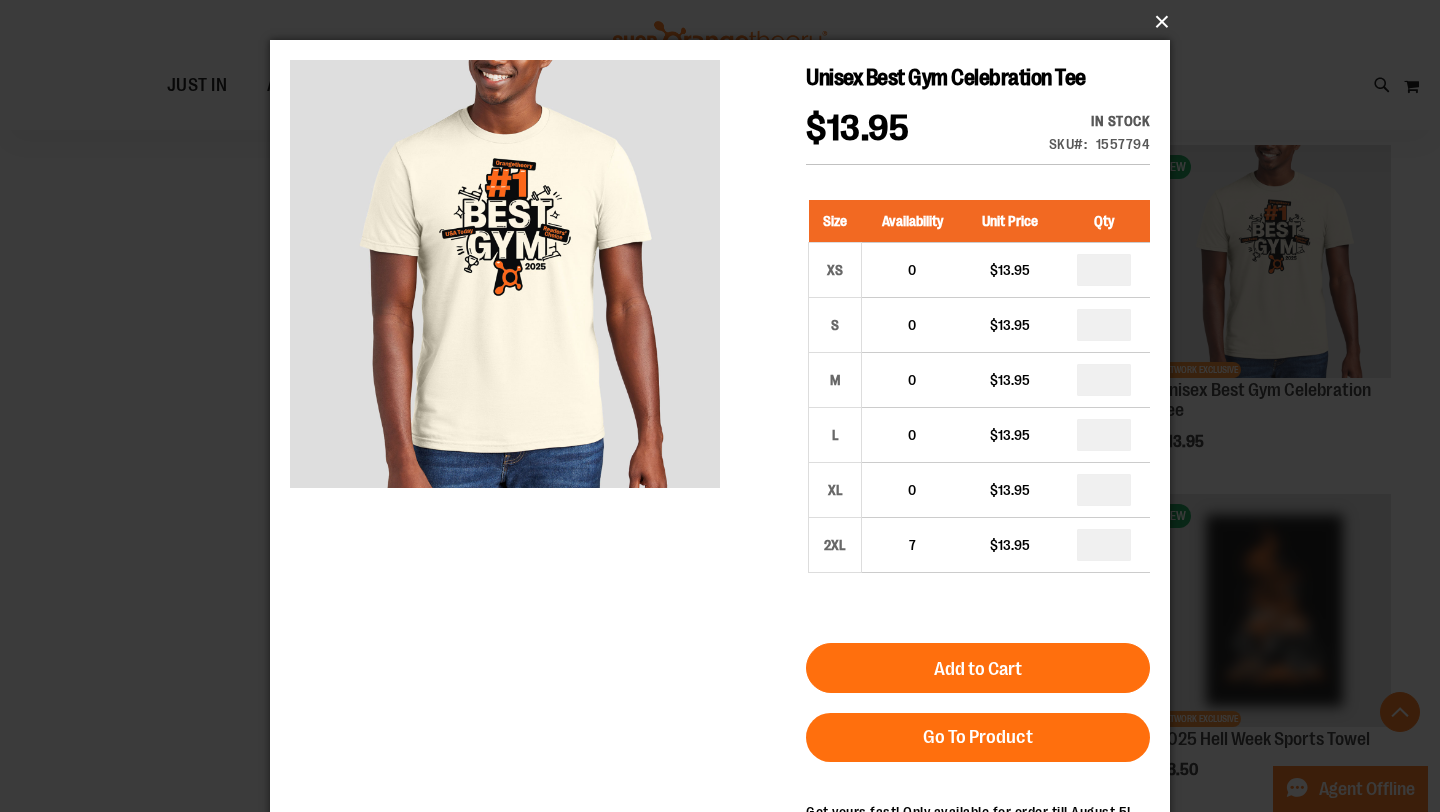 click on "×" at bounding box center (726, 22) 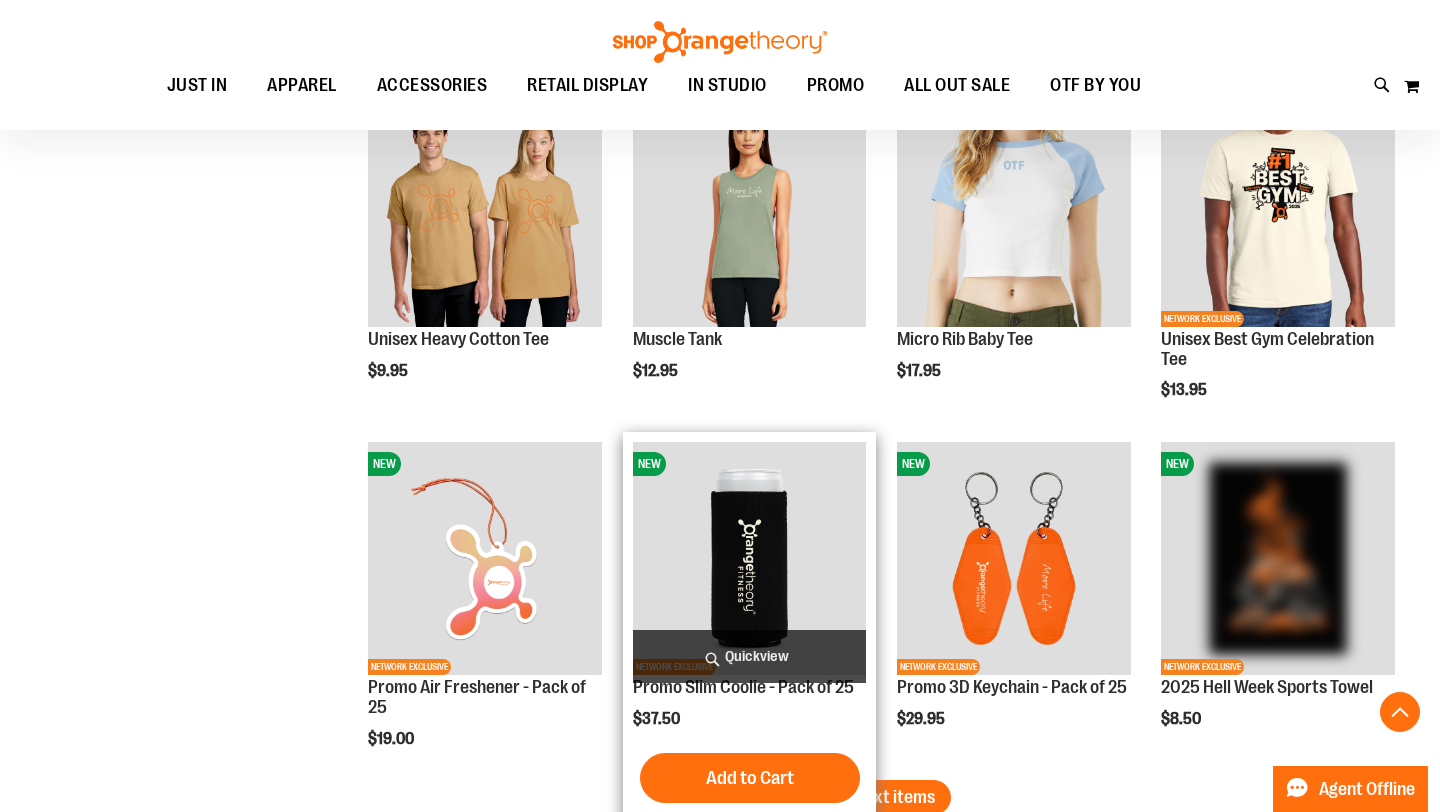 scroll, scrollTop: 2744, scrollLeft: 0, axis: vertical 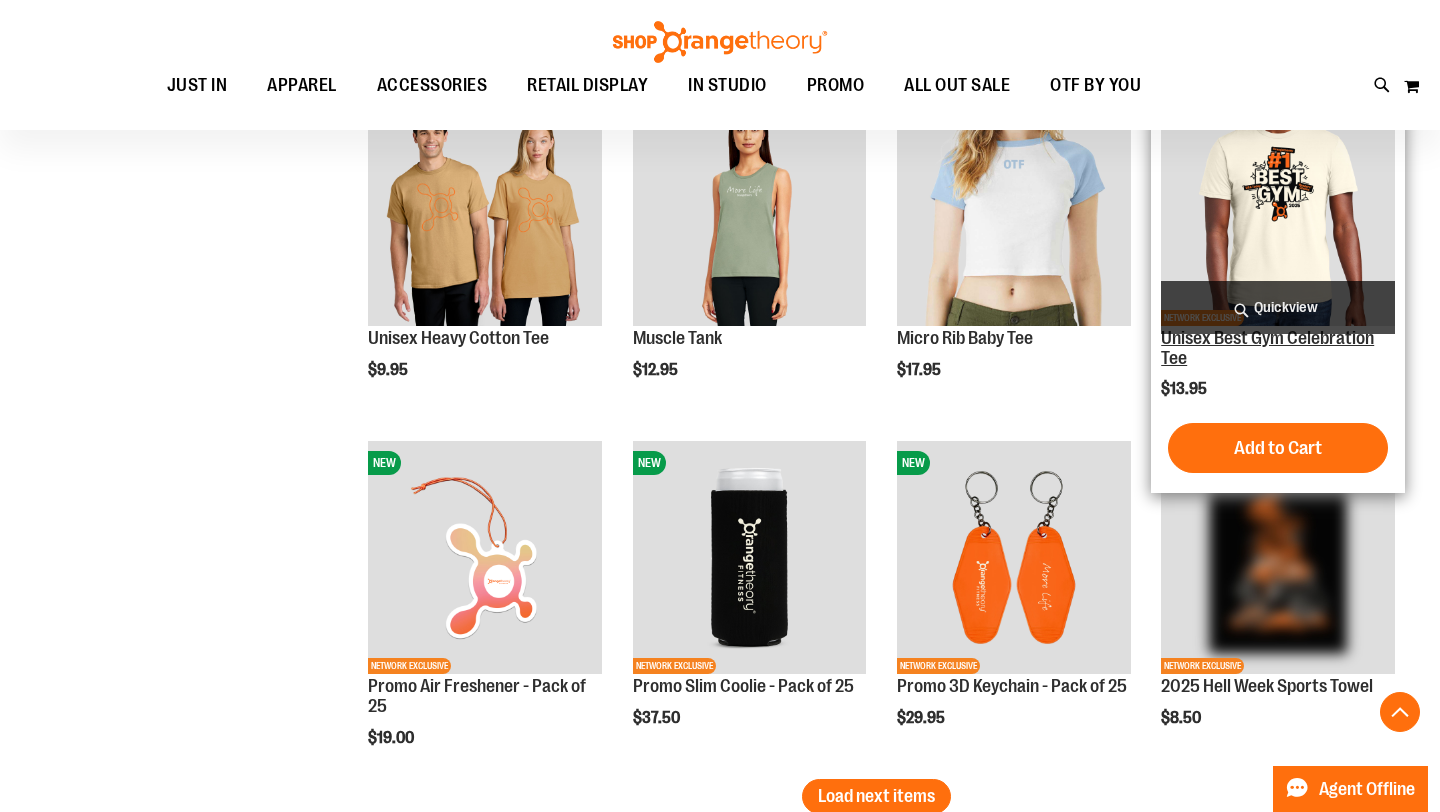 click on "Unisex Best Gym Celebration Tee" at bounding box center (1267, 348) 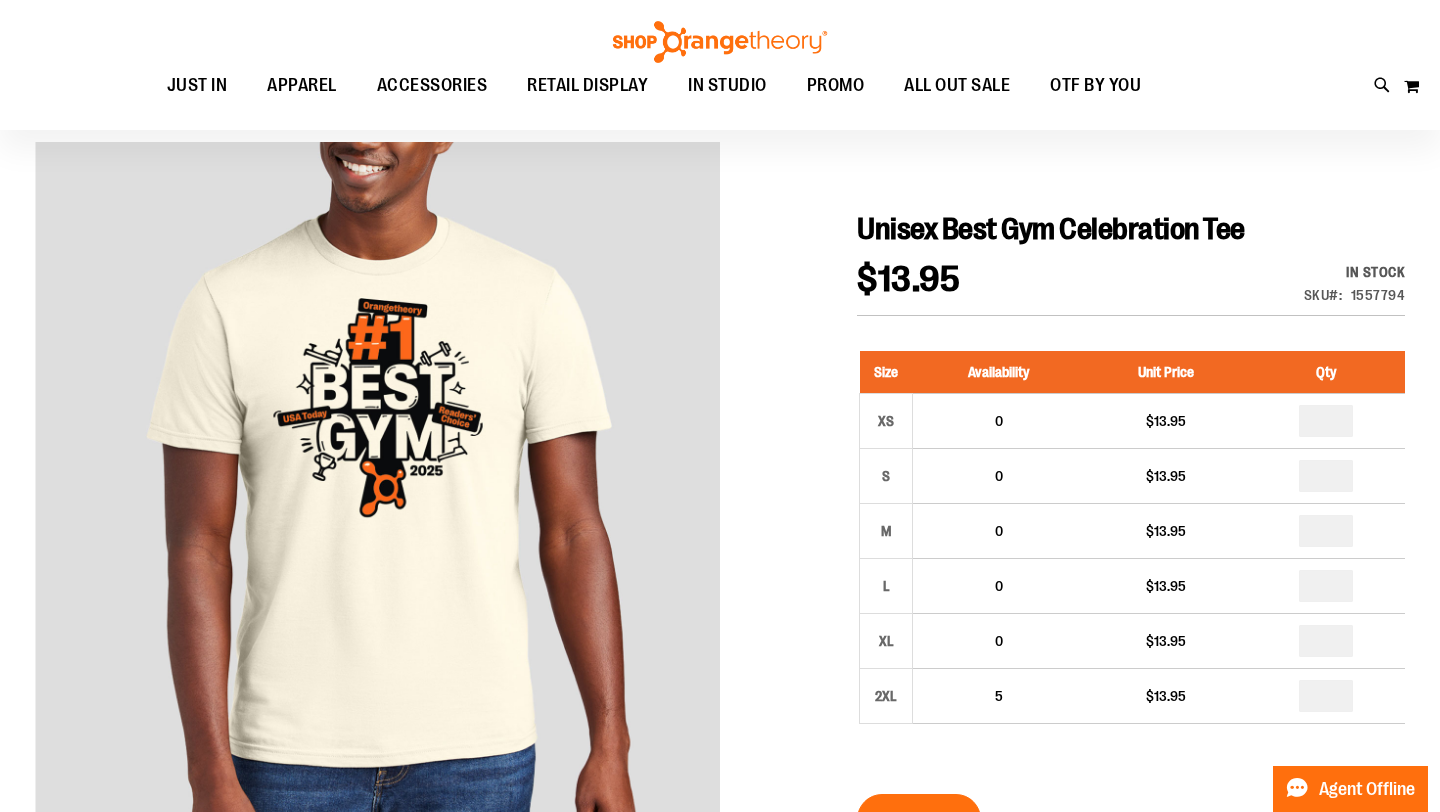scroll, scrollTop: 135, scrollLeft: 0, axis: vertical 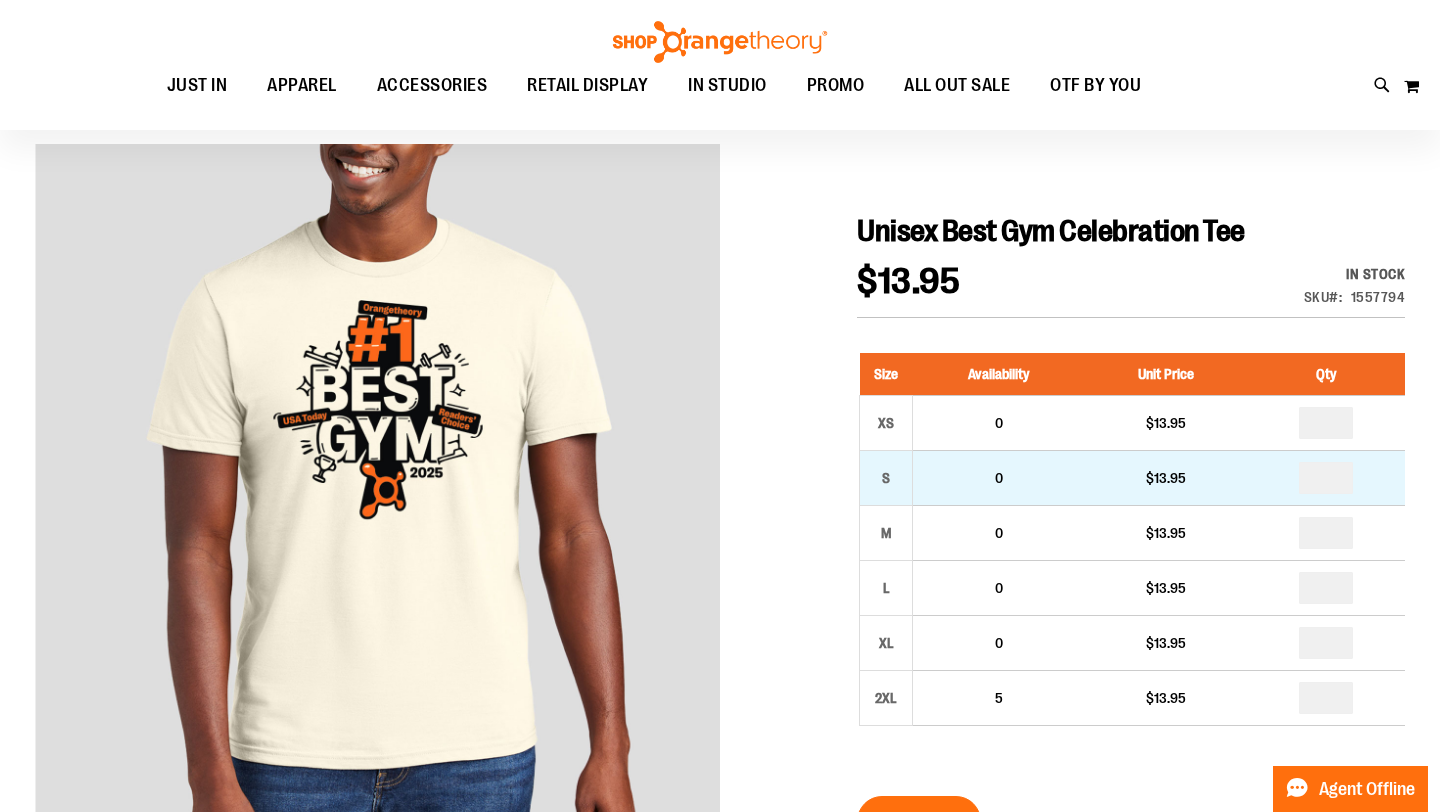 type on "**********" 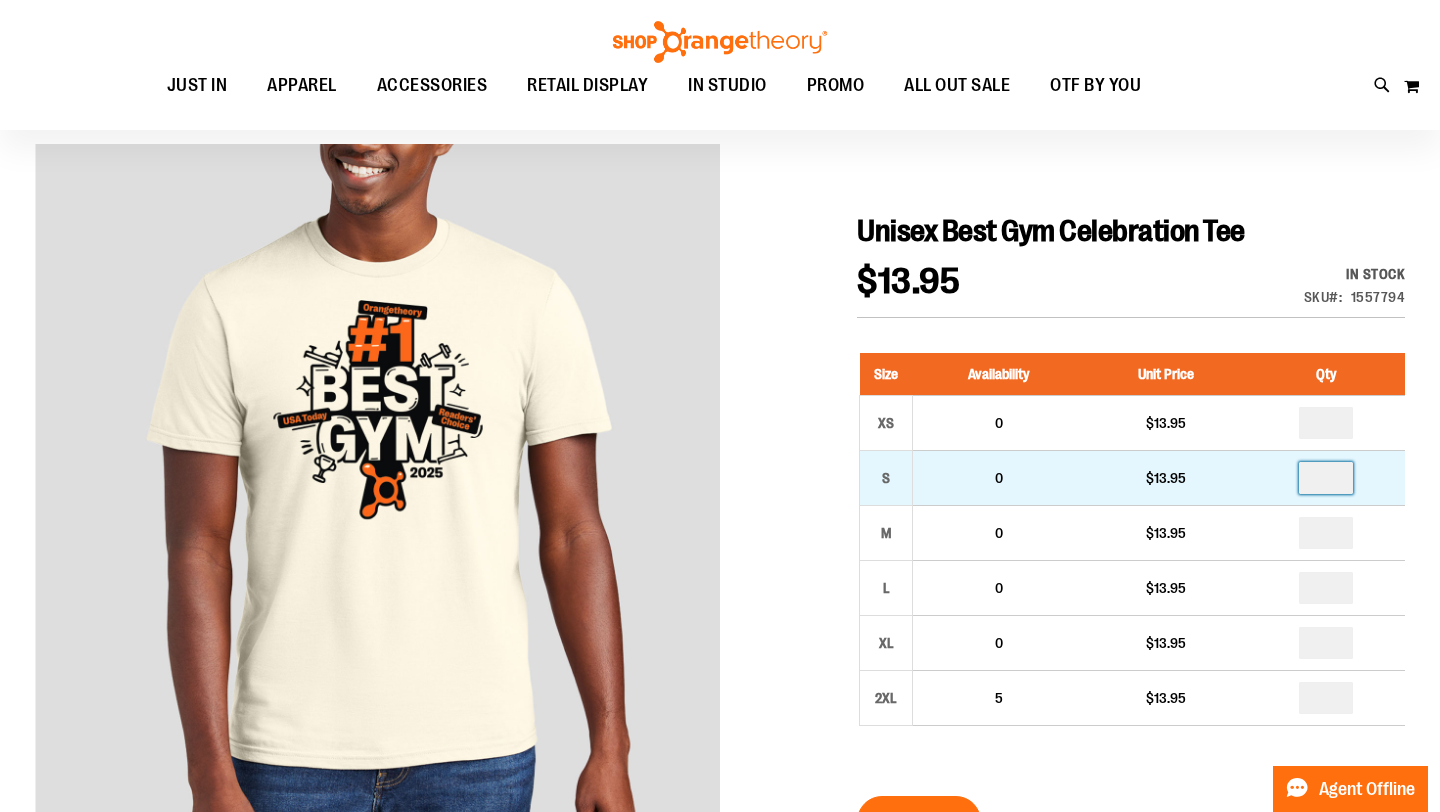 click at bounding box center [1326, 478] 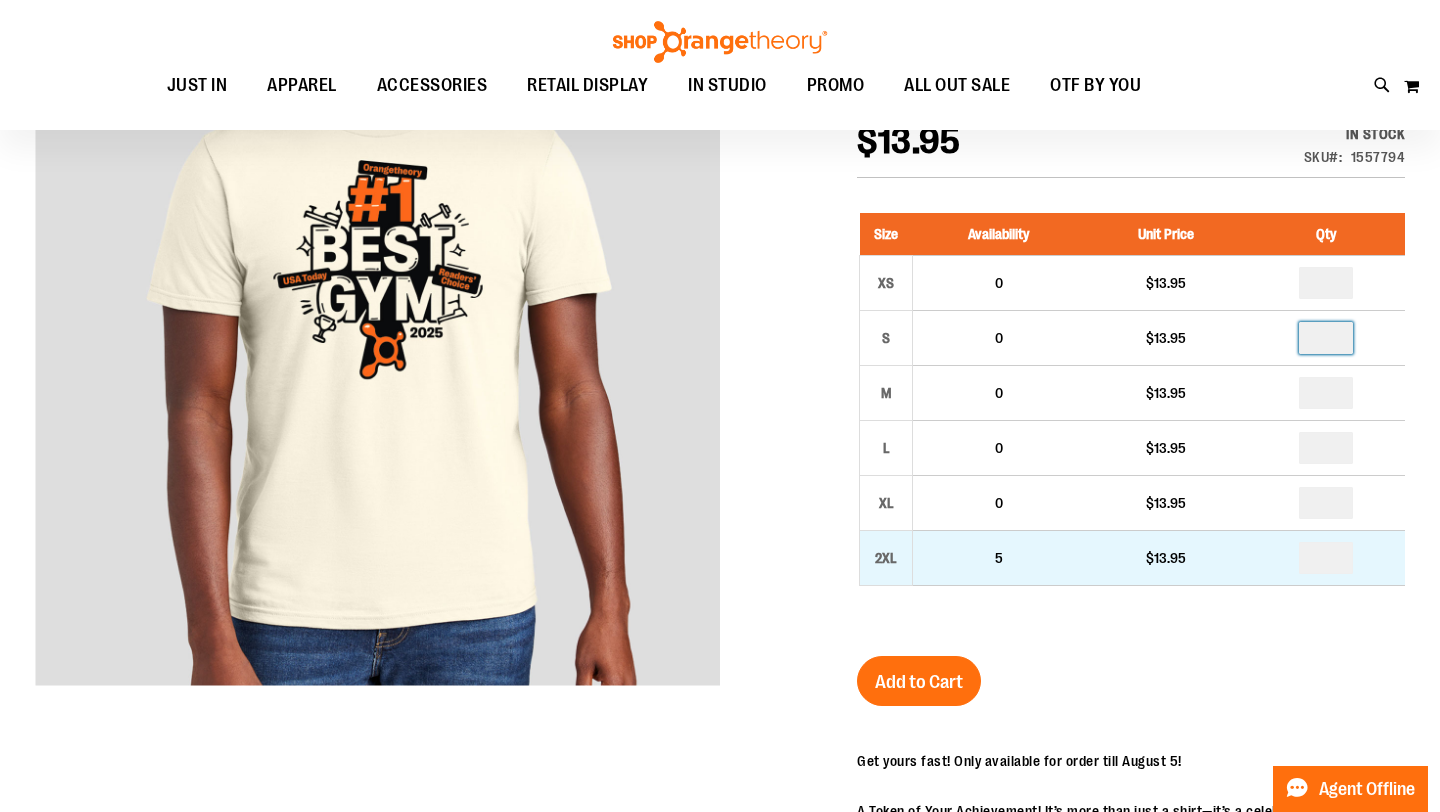scroll, scrollTop: 285, scrollLeft: 0, axis: vertical 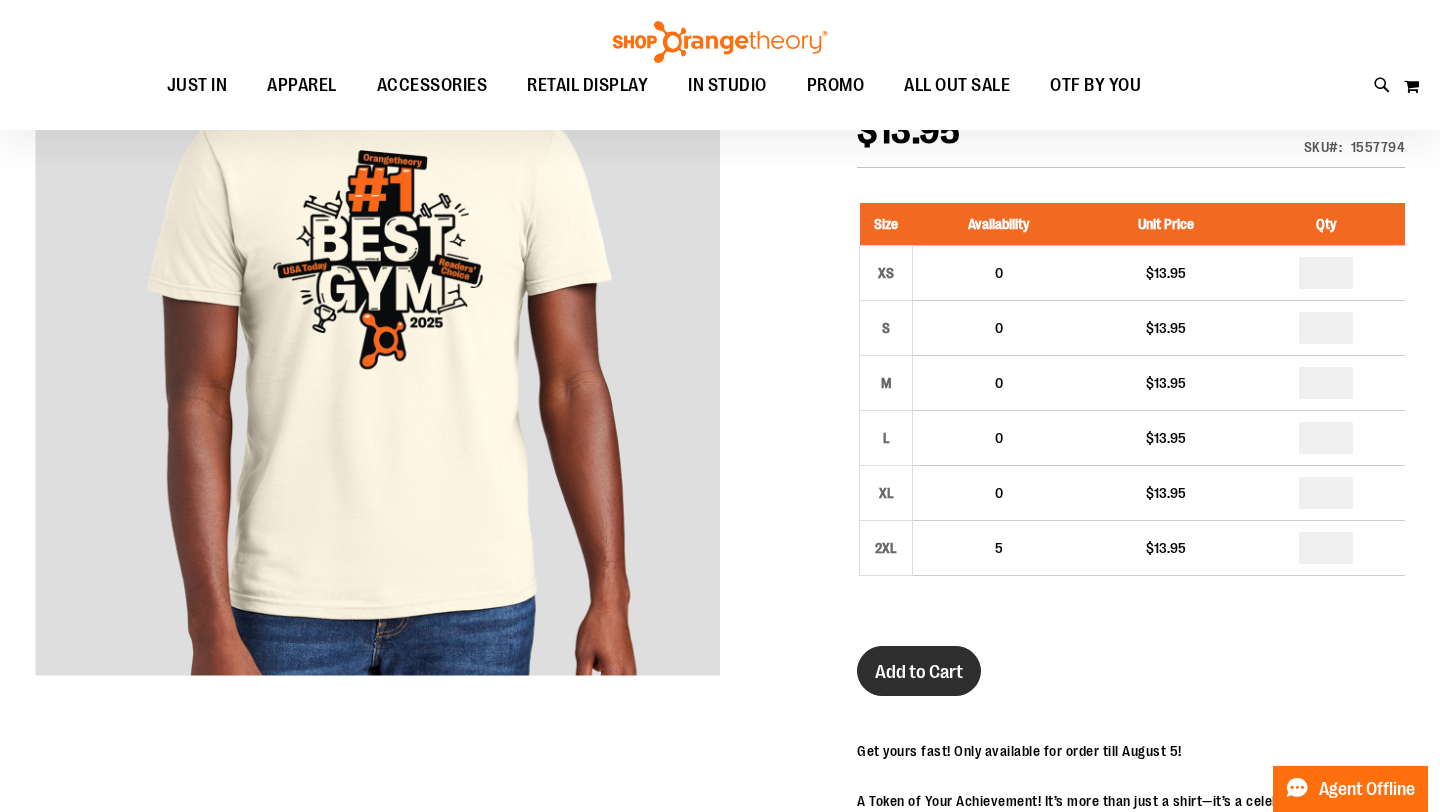 click on "Add to Cart" at bounding box center (919, 672) 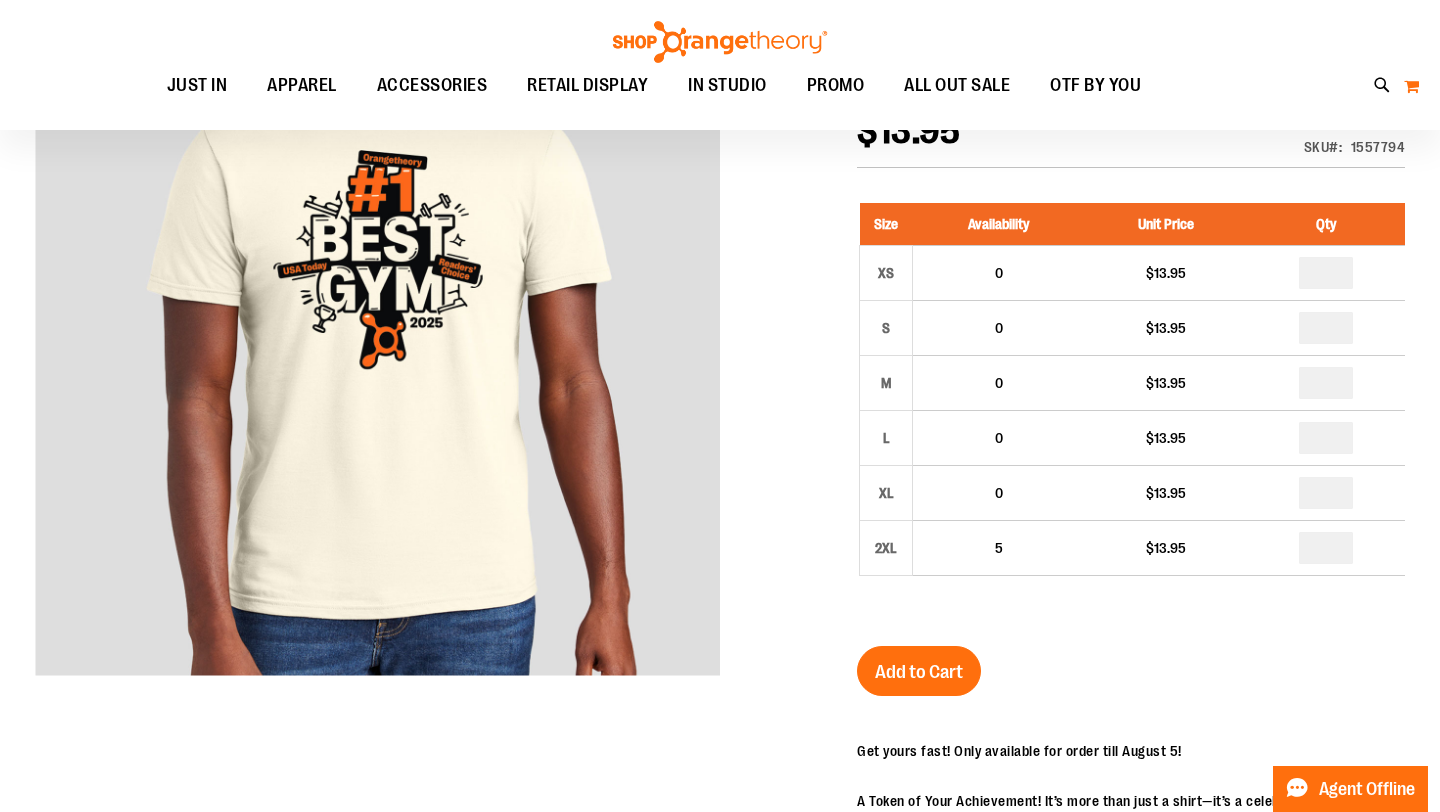 click on "My Cart
0" at bounding box center [1411, 86] 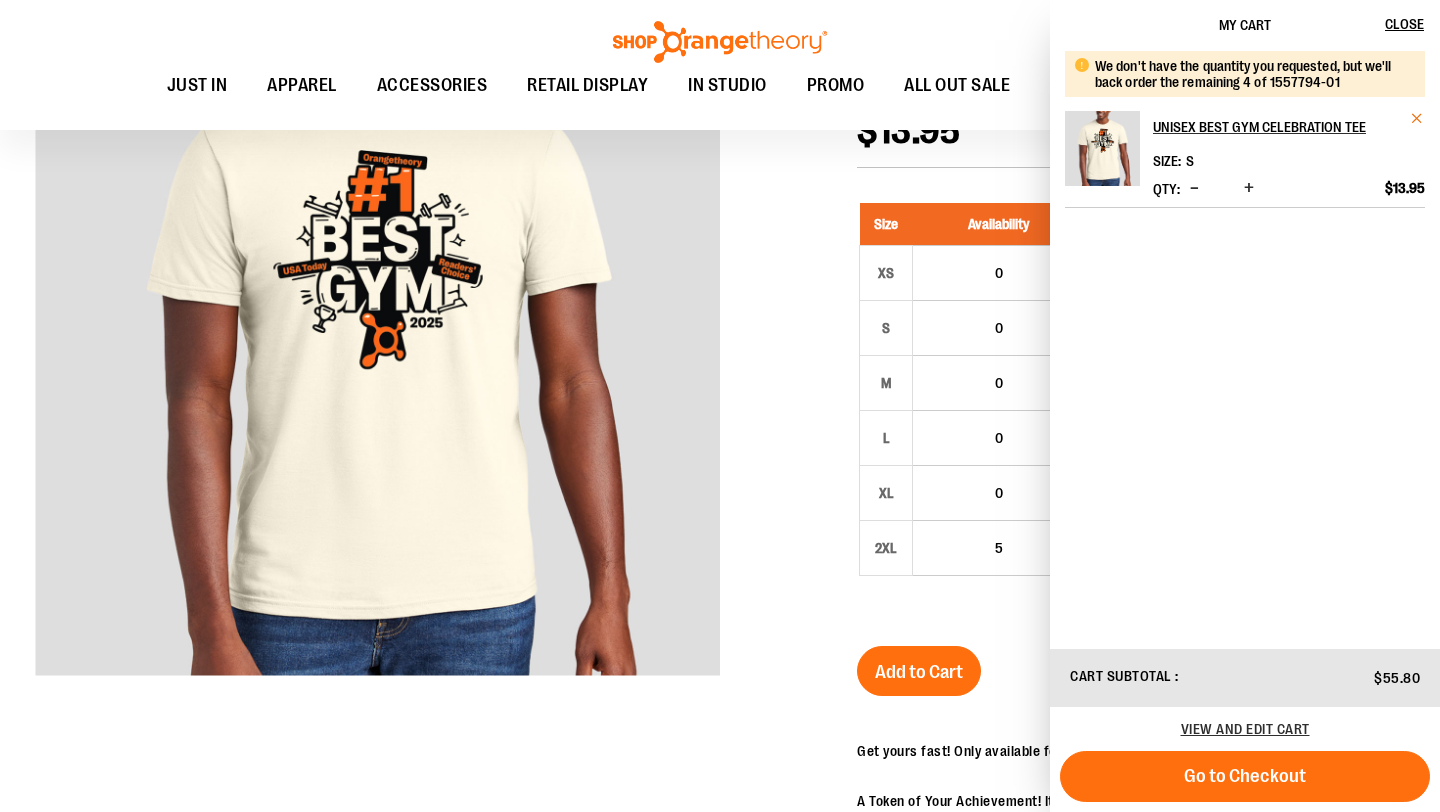 click at bounding box center [1417, 118] 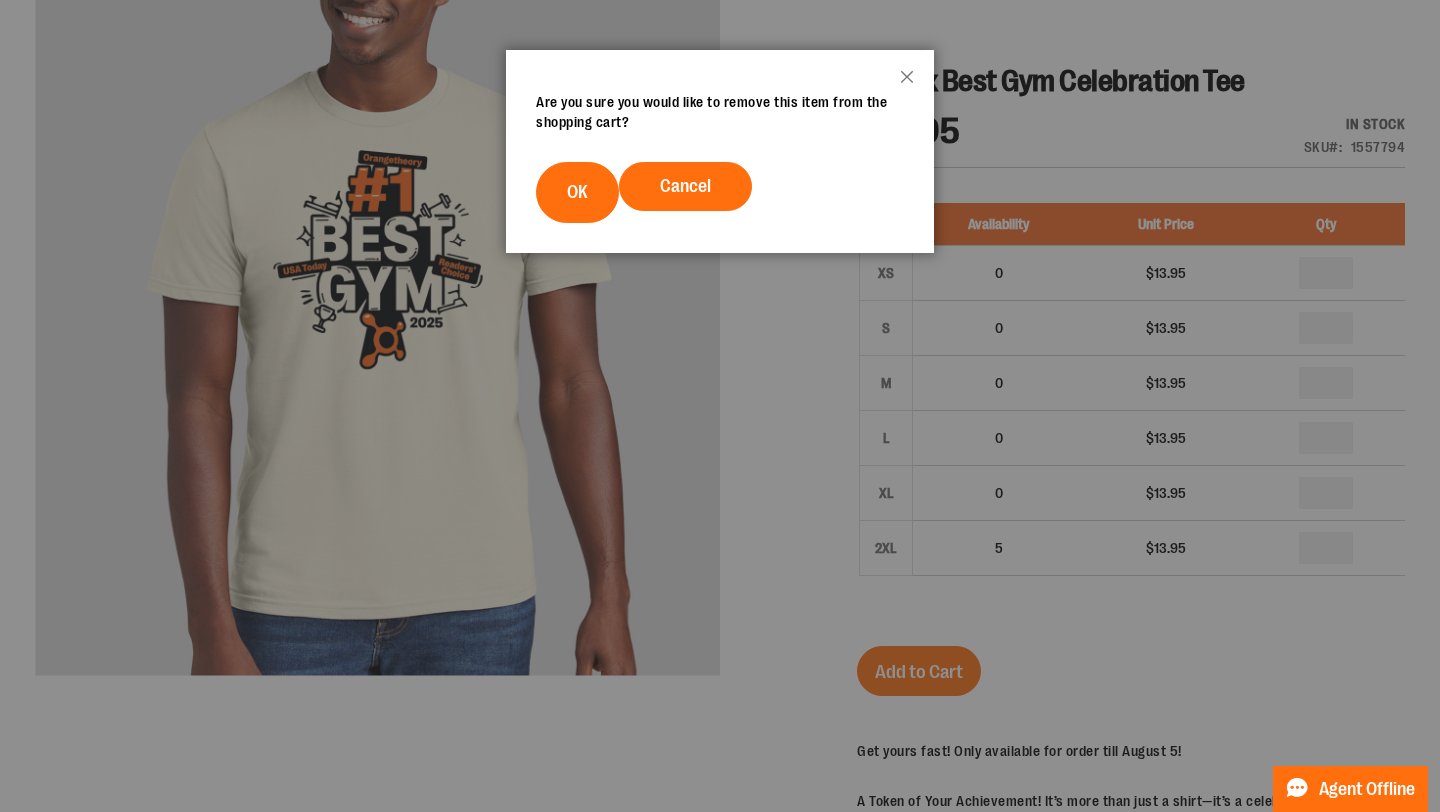 scroll, scrollTop: 0, scrollLeft: 0, axis: both 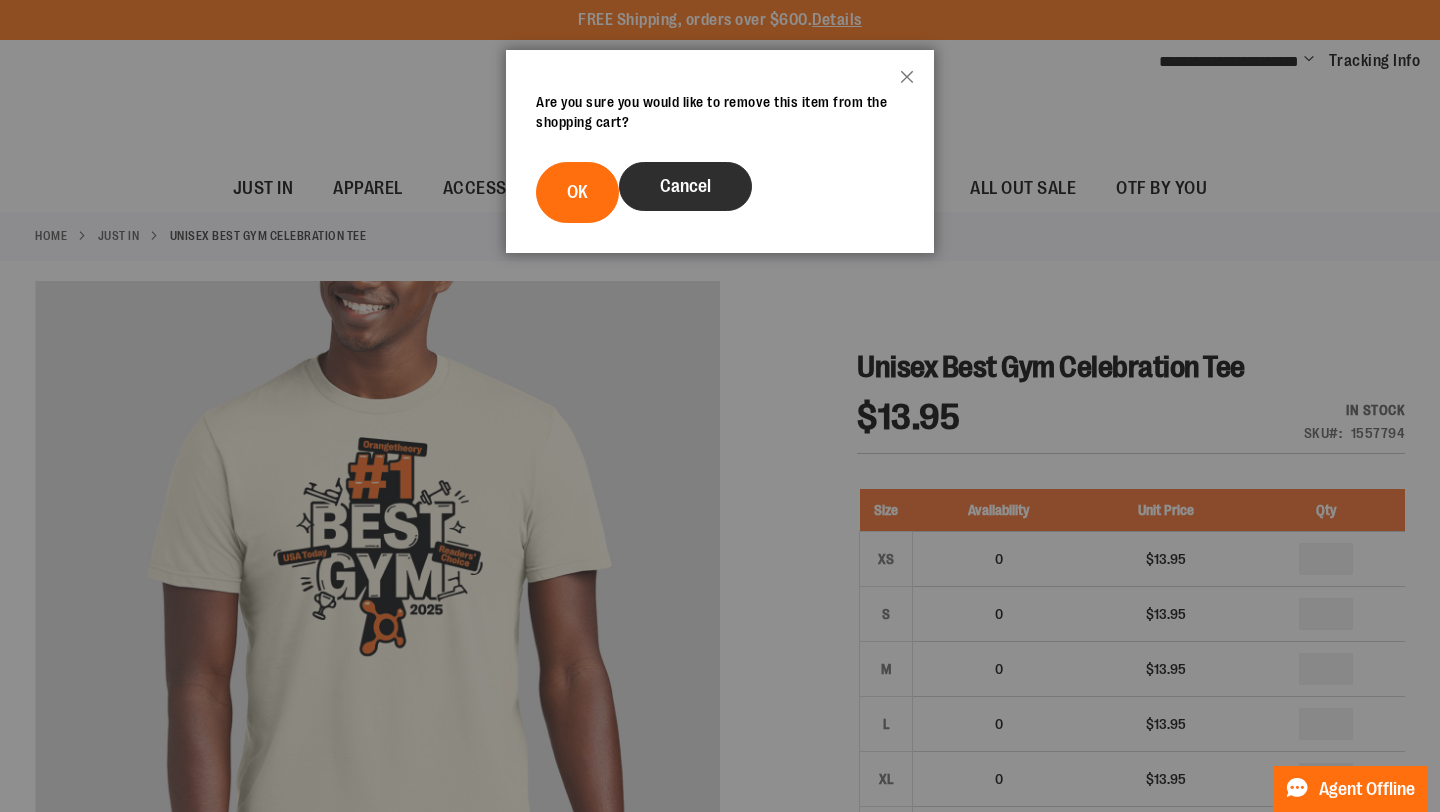 click on "Cancel" at bounding box center [685, 186] 